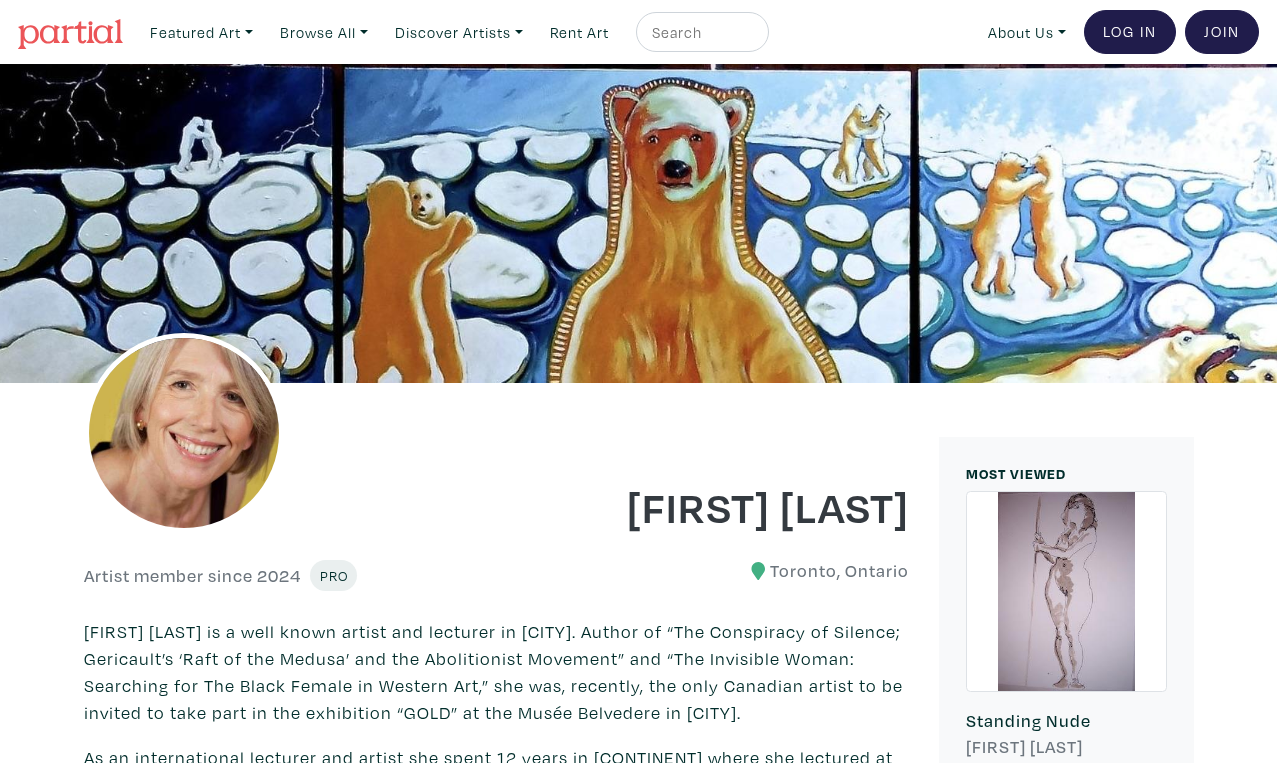 scroll, scrollTop: 0, scrollLeft: 0, axis: both 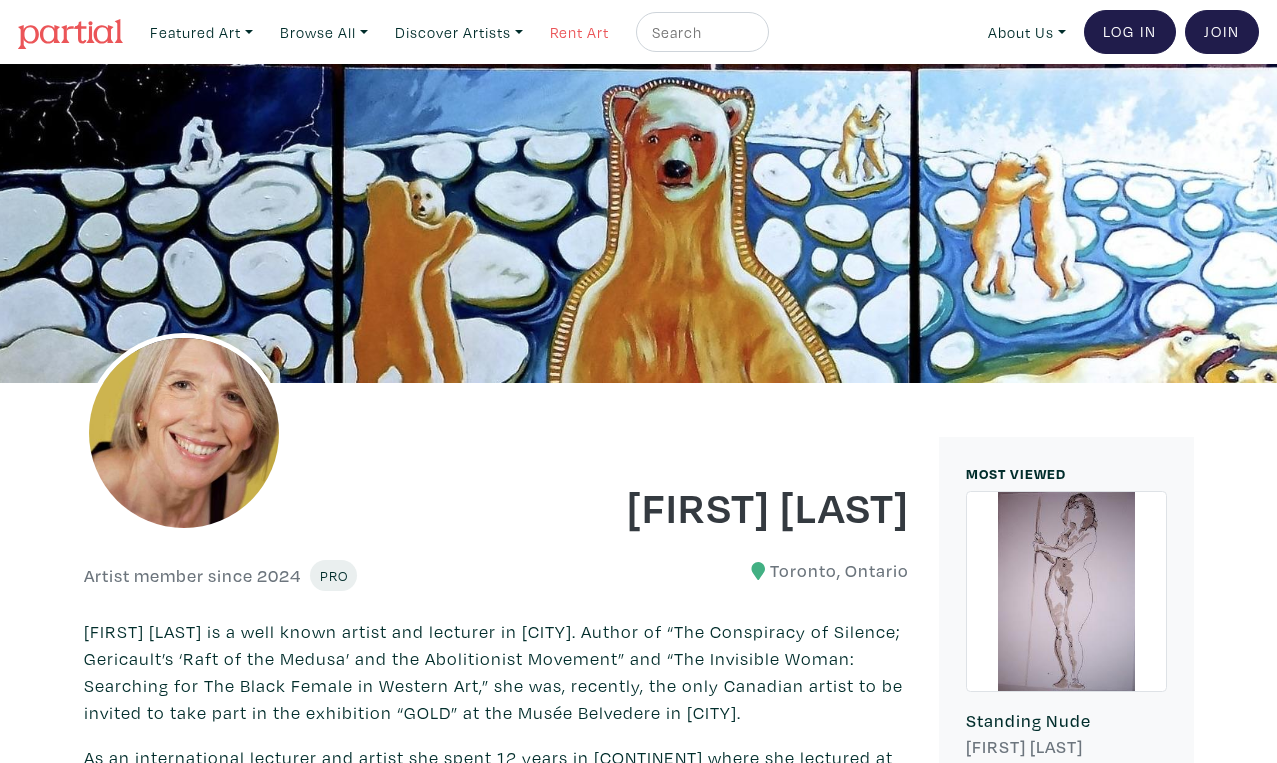 click on "Rent Art" at bounding box center [579, 32] 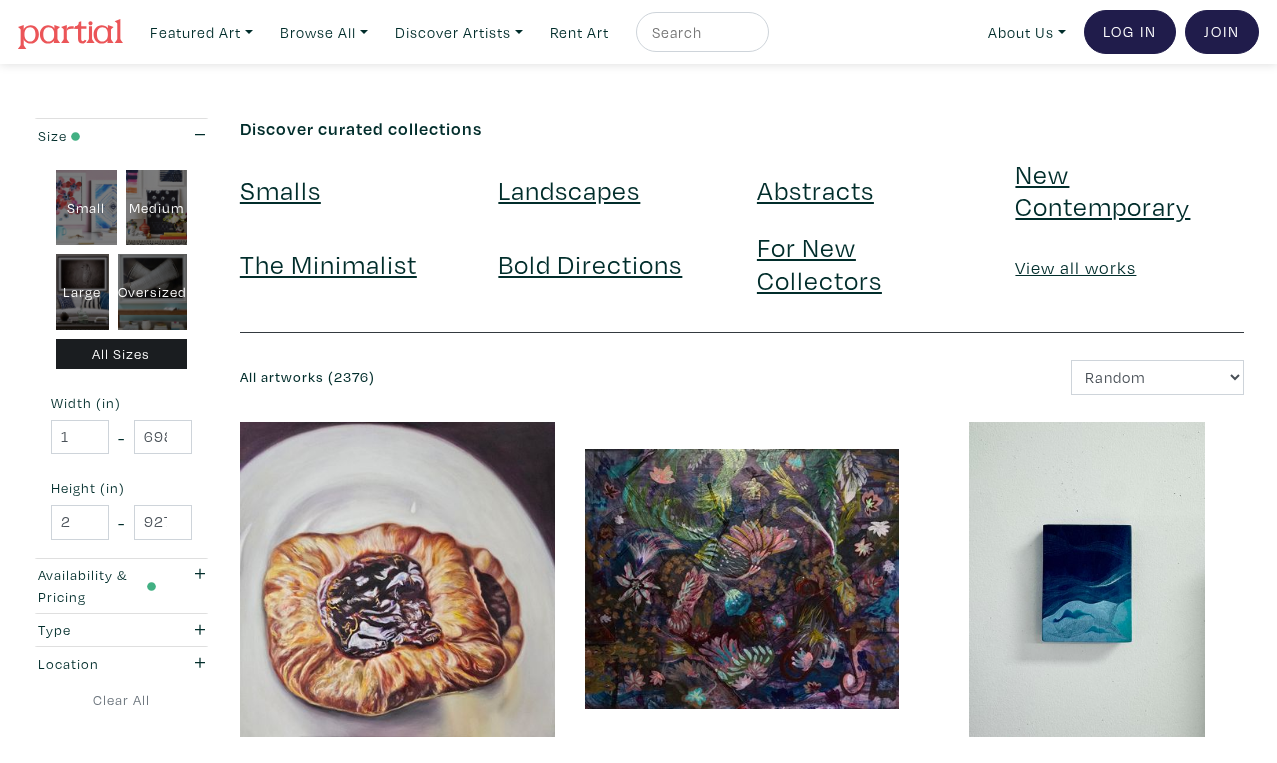 scroll, scrollTop: 0, scrollLeft: 0, axis: both 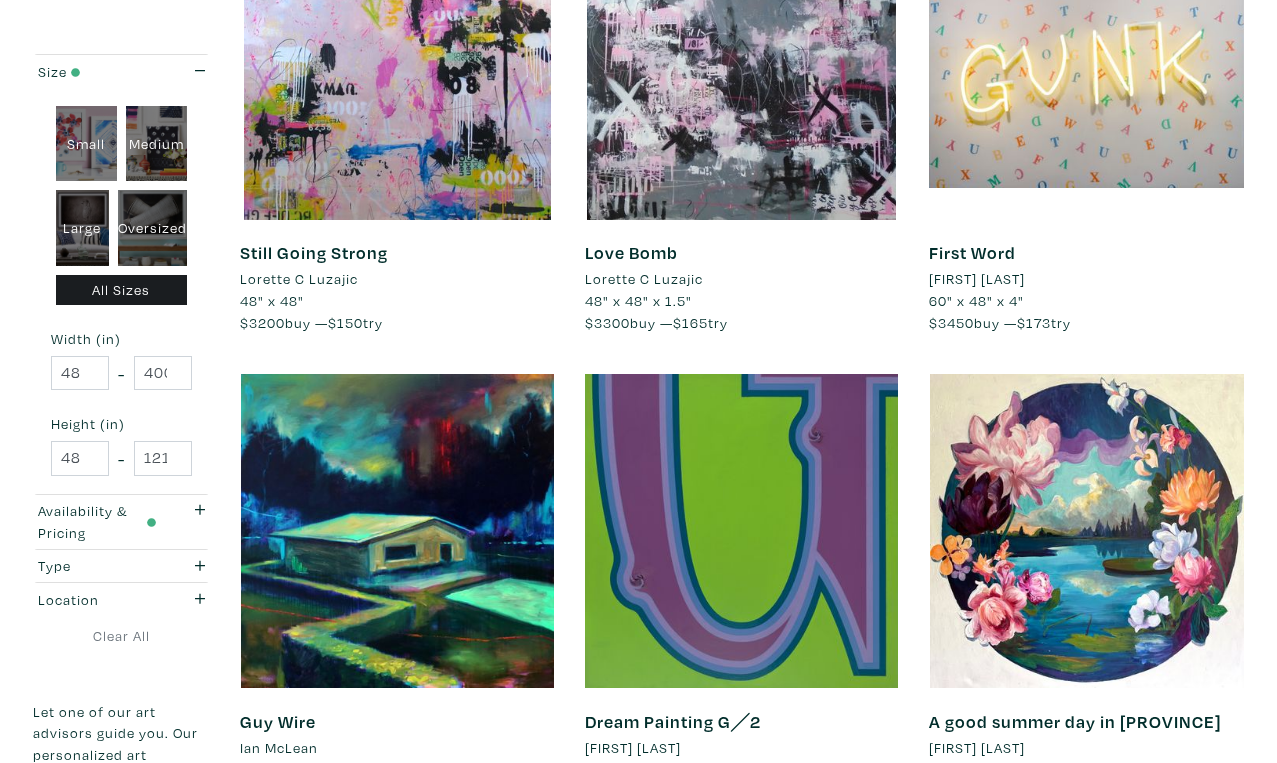 click on "Next" at bounding box center (1196, 863) 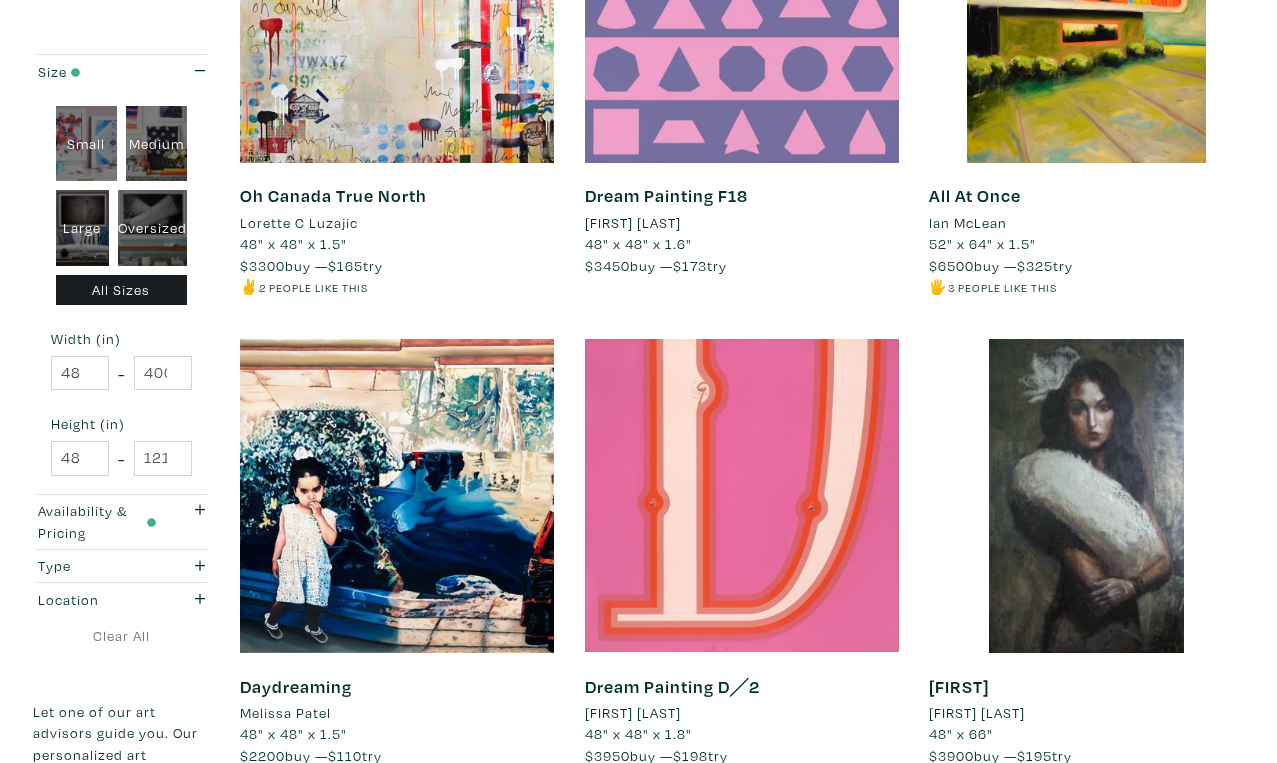 scroll, scrollTop: 3521, scrollLeft: 0, axis: vertical 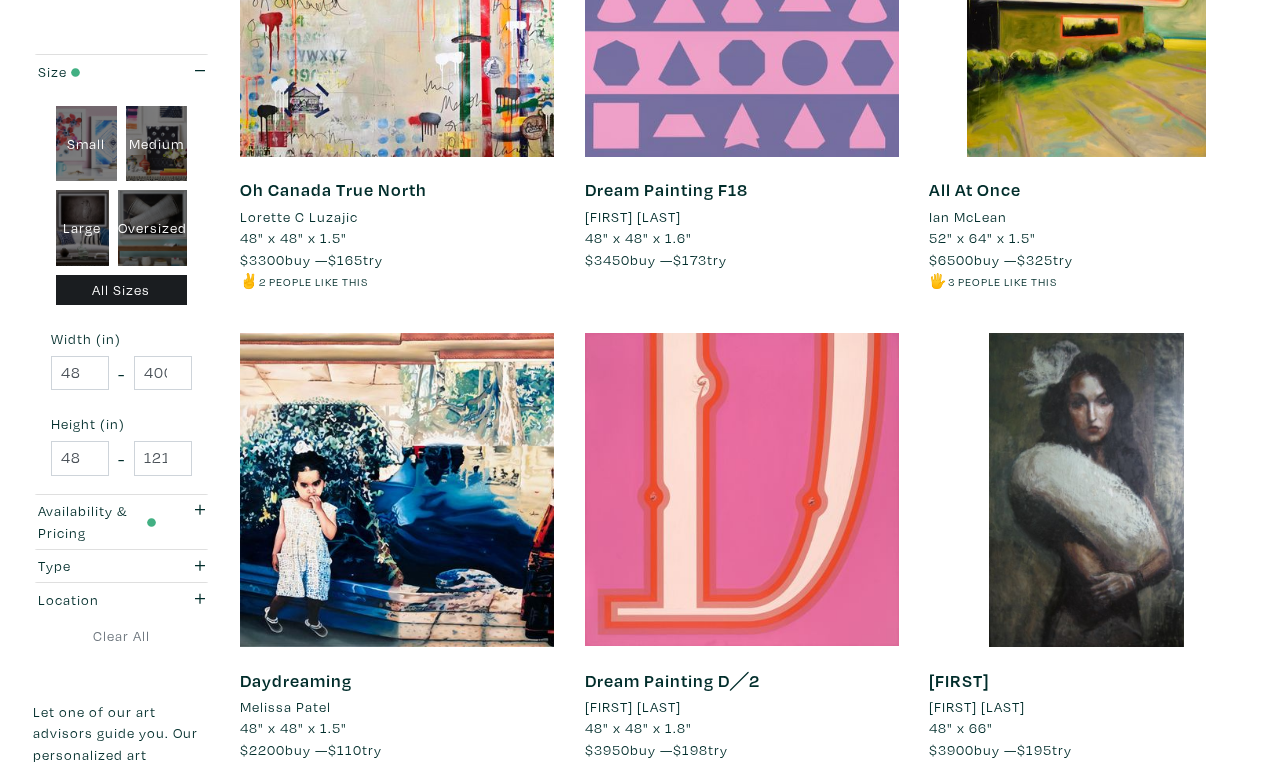 click on "Next" at bounding box center (1196, 844) 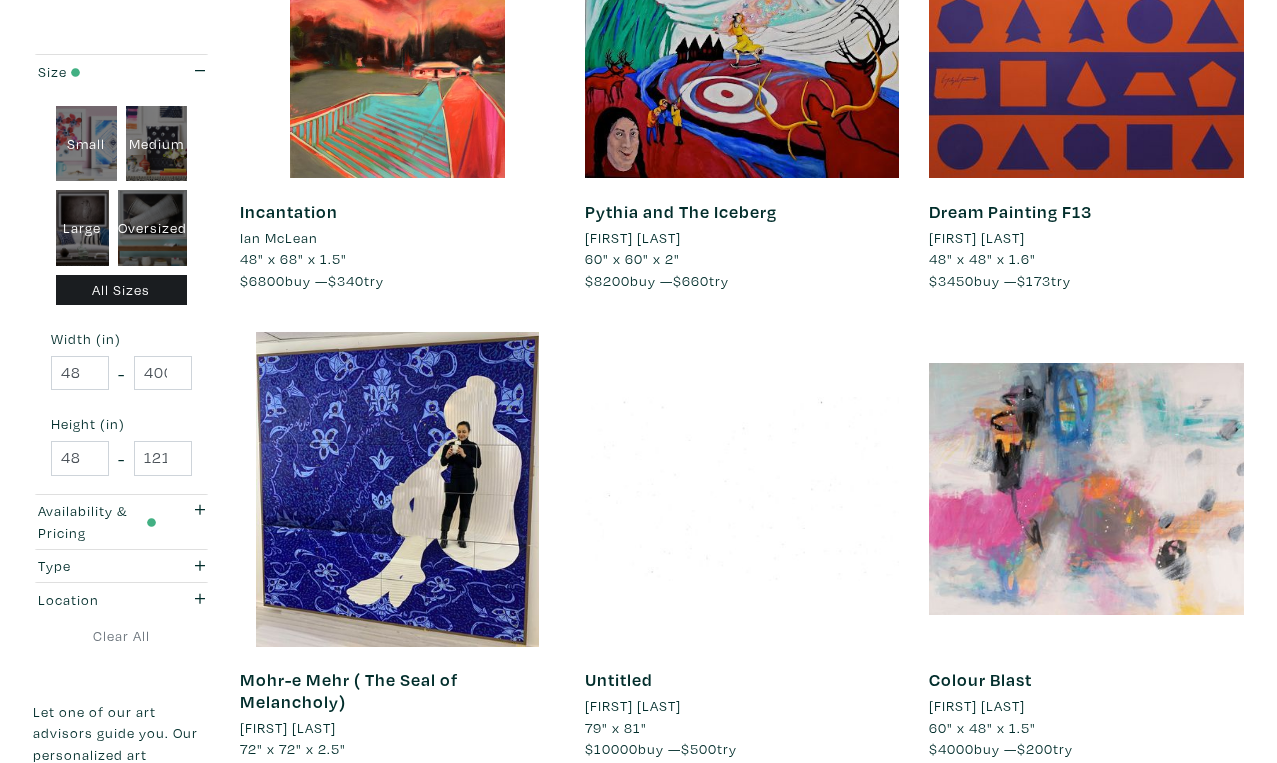 scroll, scrollTop: 3506, scrollLeft: 0, axis: vertical 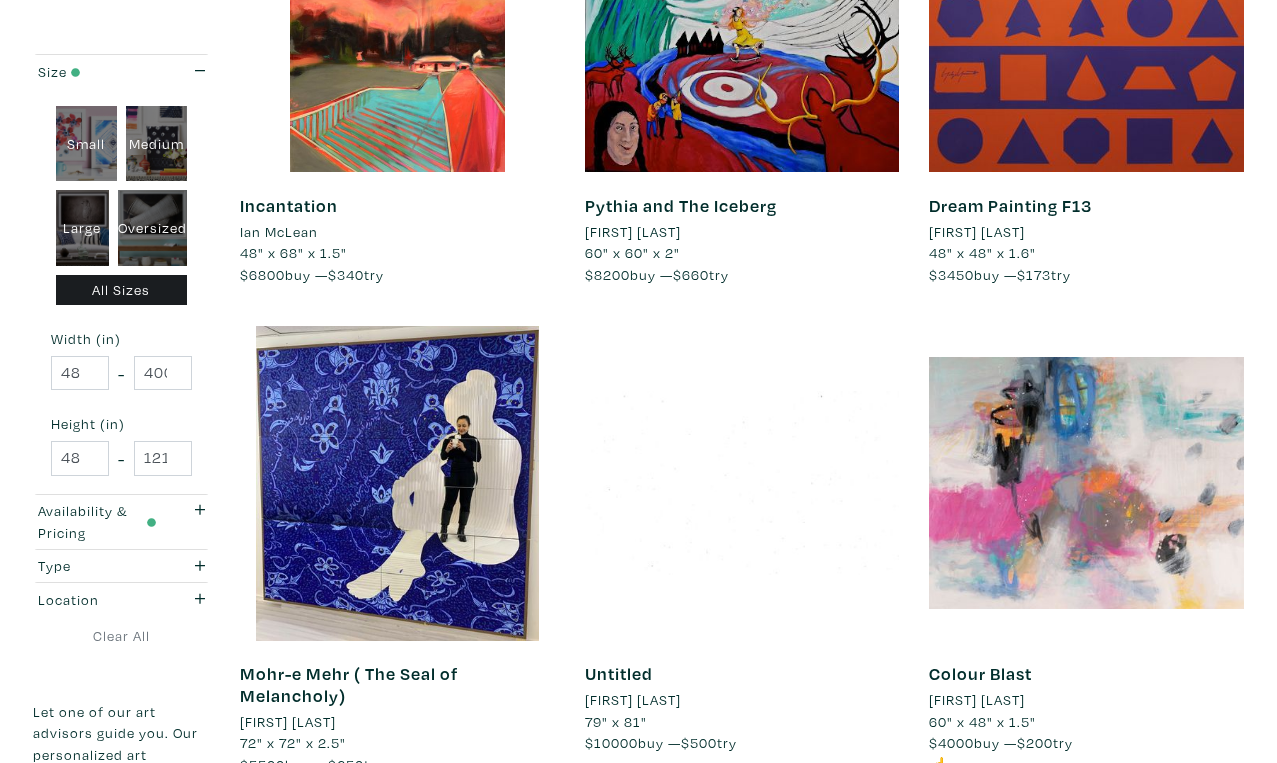 click on "Next" at bounding box center [1196, 859] 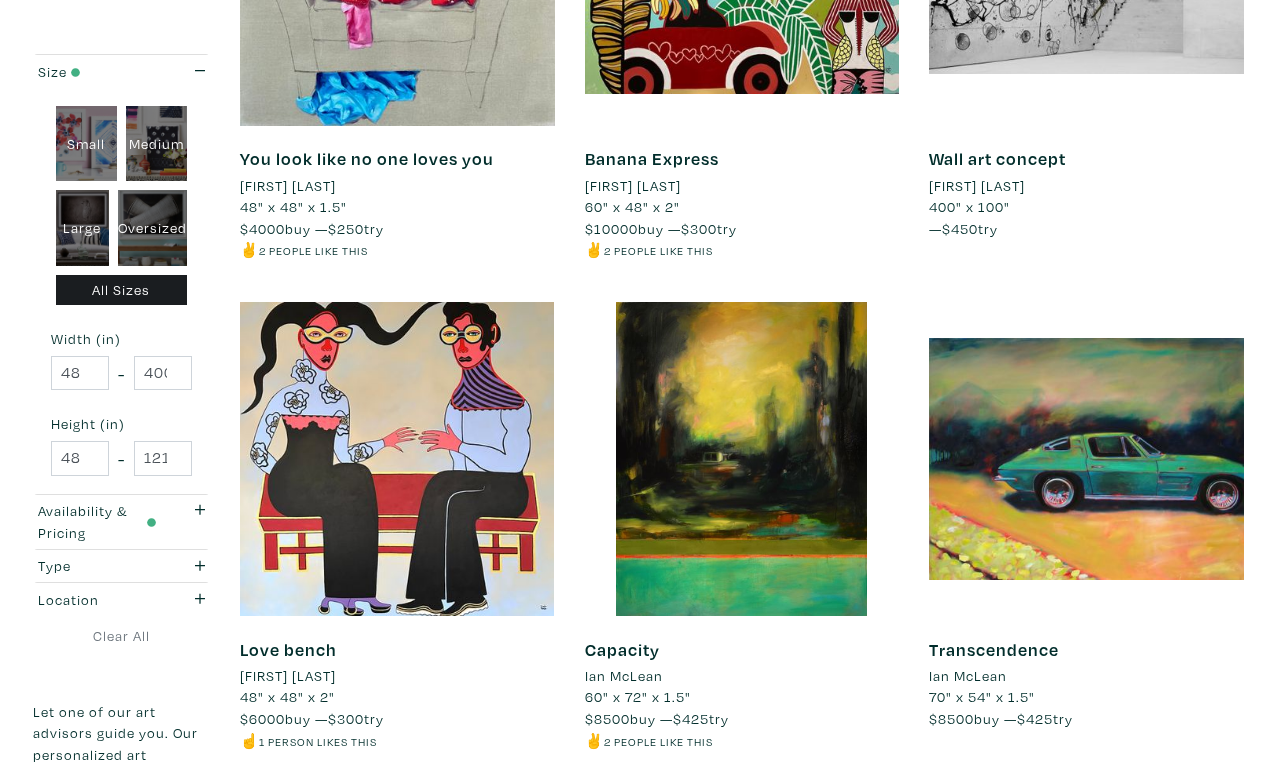scroll, scrollTop: 3557, scrollLeft: 0, axis: vertical 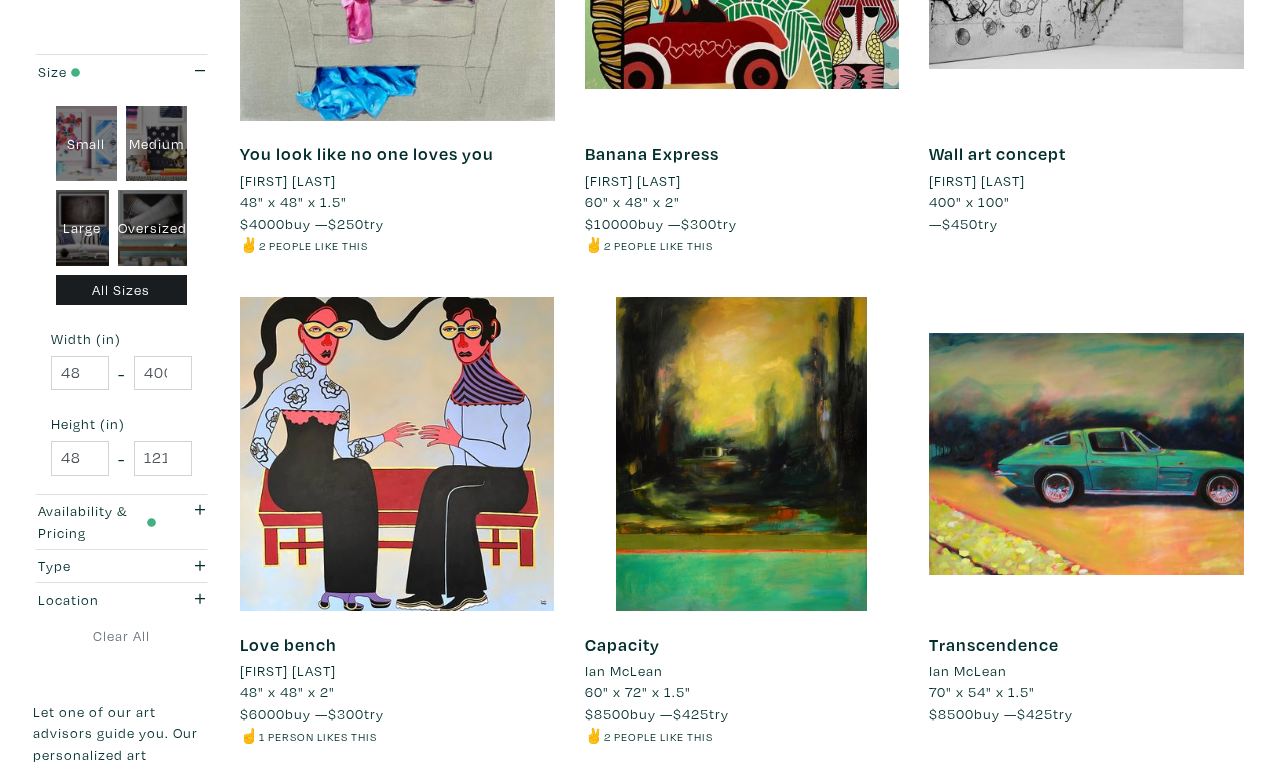 click on "Next" at bounding box center (1196, 808) 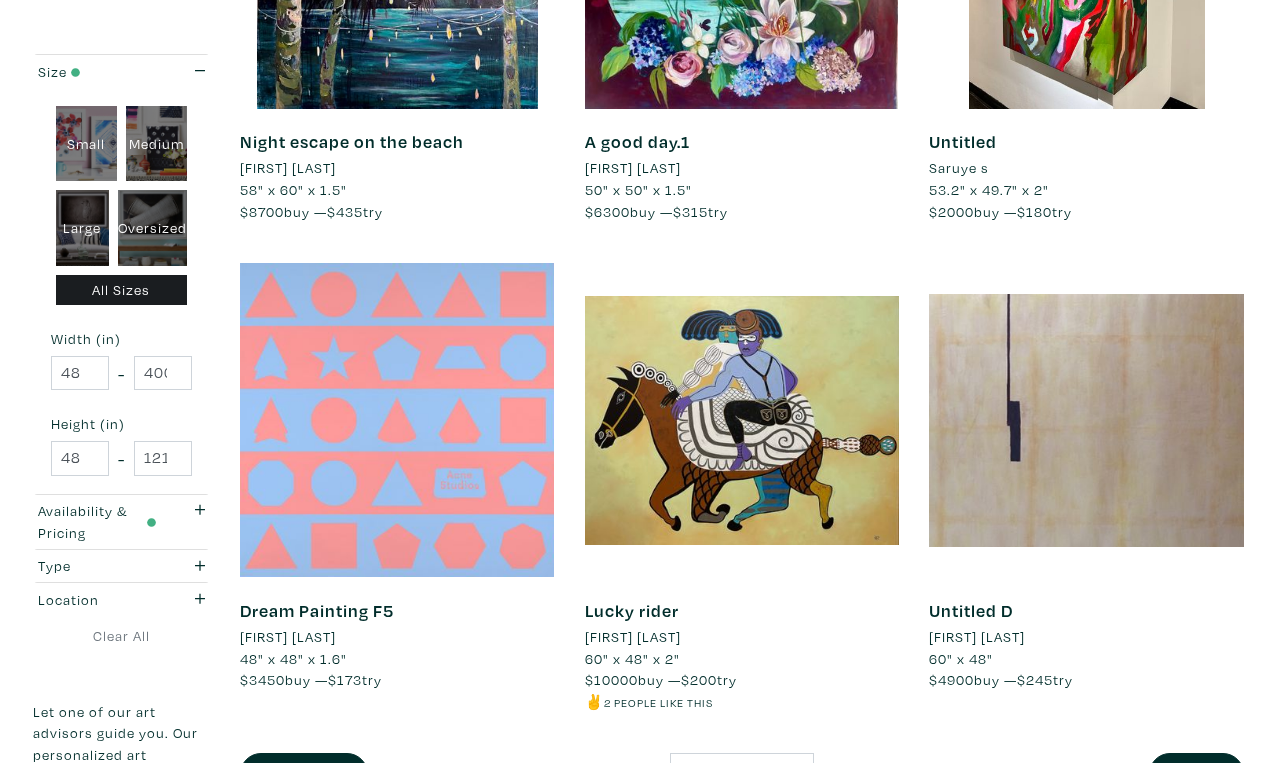 scroll, scrollTop: 3531, scrollLeft: 0, axis: vertical 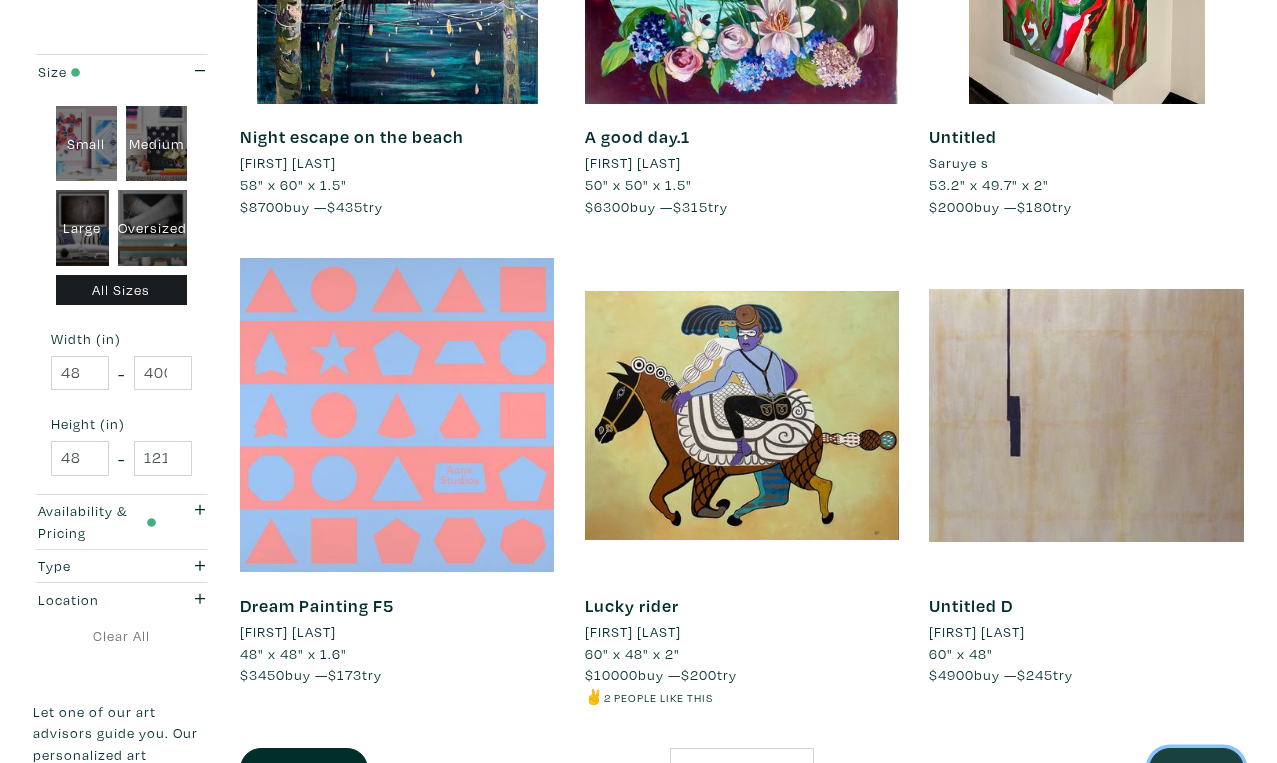 click on "Next" at bounding box center [1196, 769] 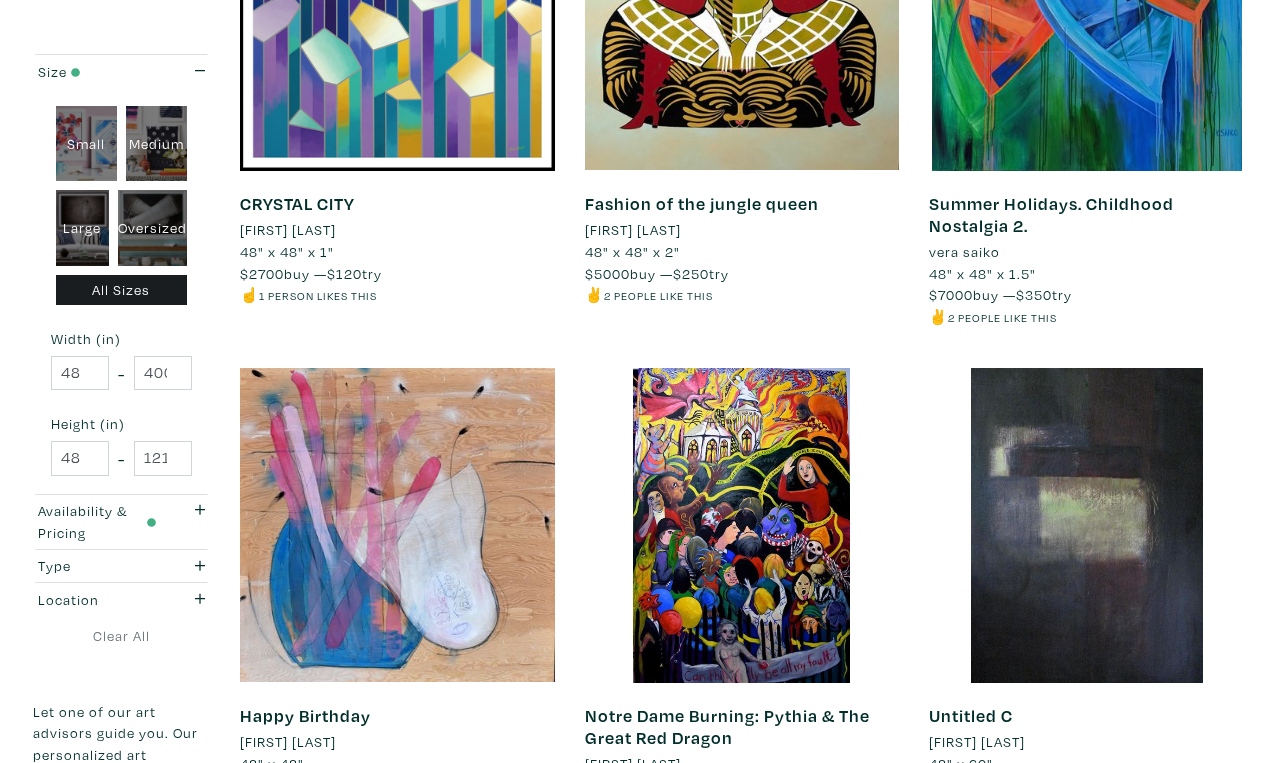 scroll, scrollTop: 3468, scrollLeft: 0, axis: vertical 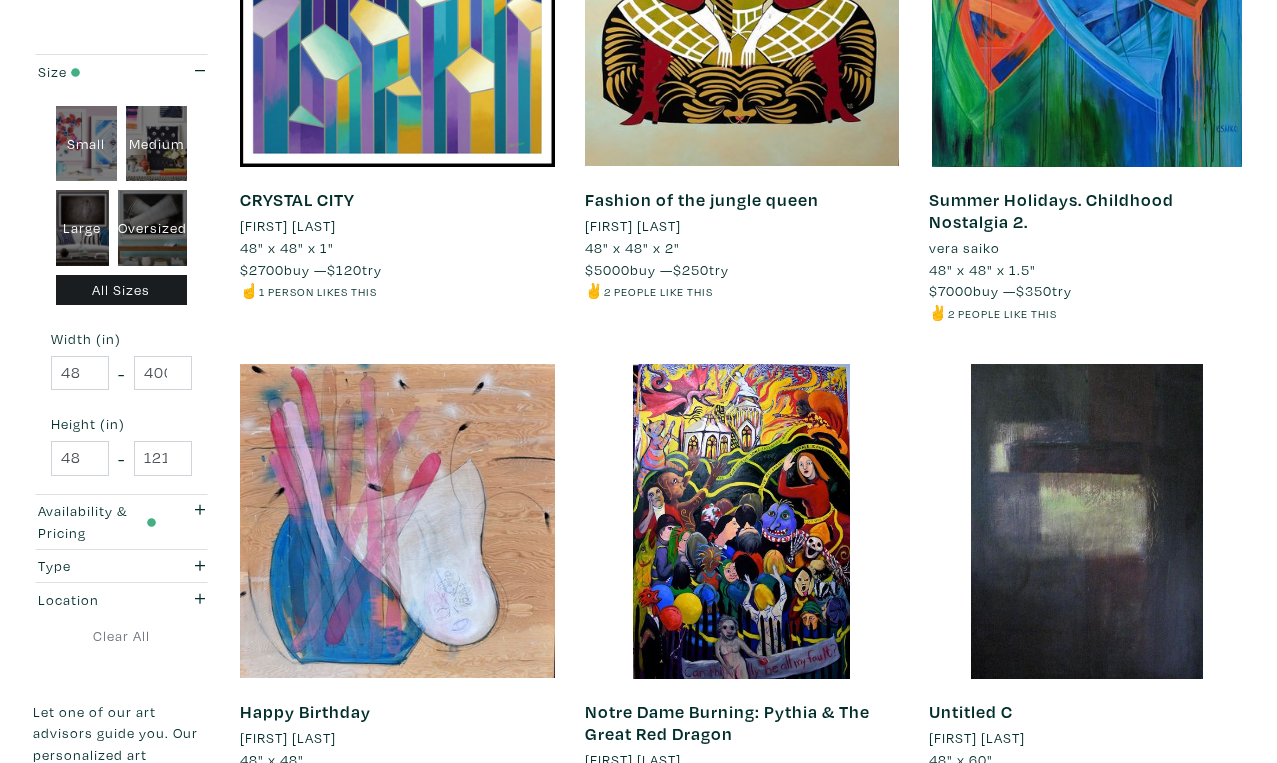 click on "Next" at bounding box center (1196, 897) 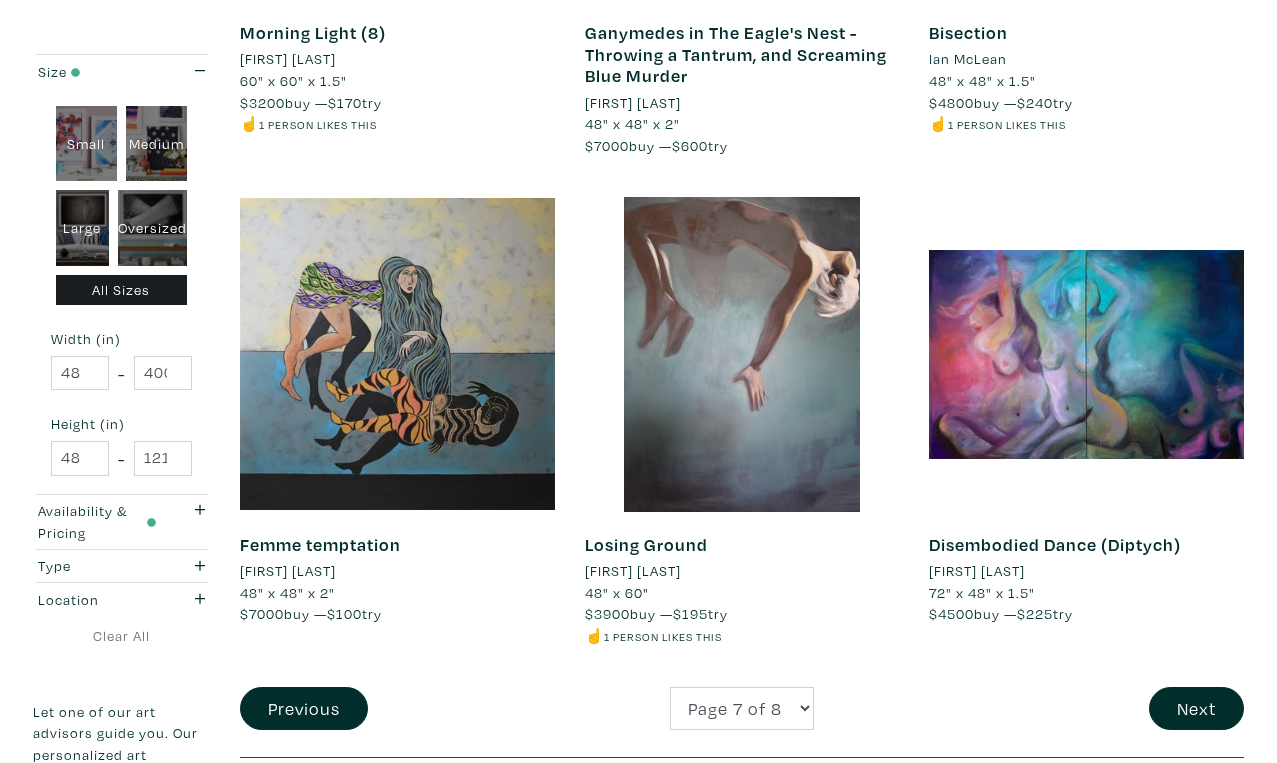 scroll, scrollTop: 3748, scrollLeft: 0, axis: vertical 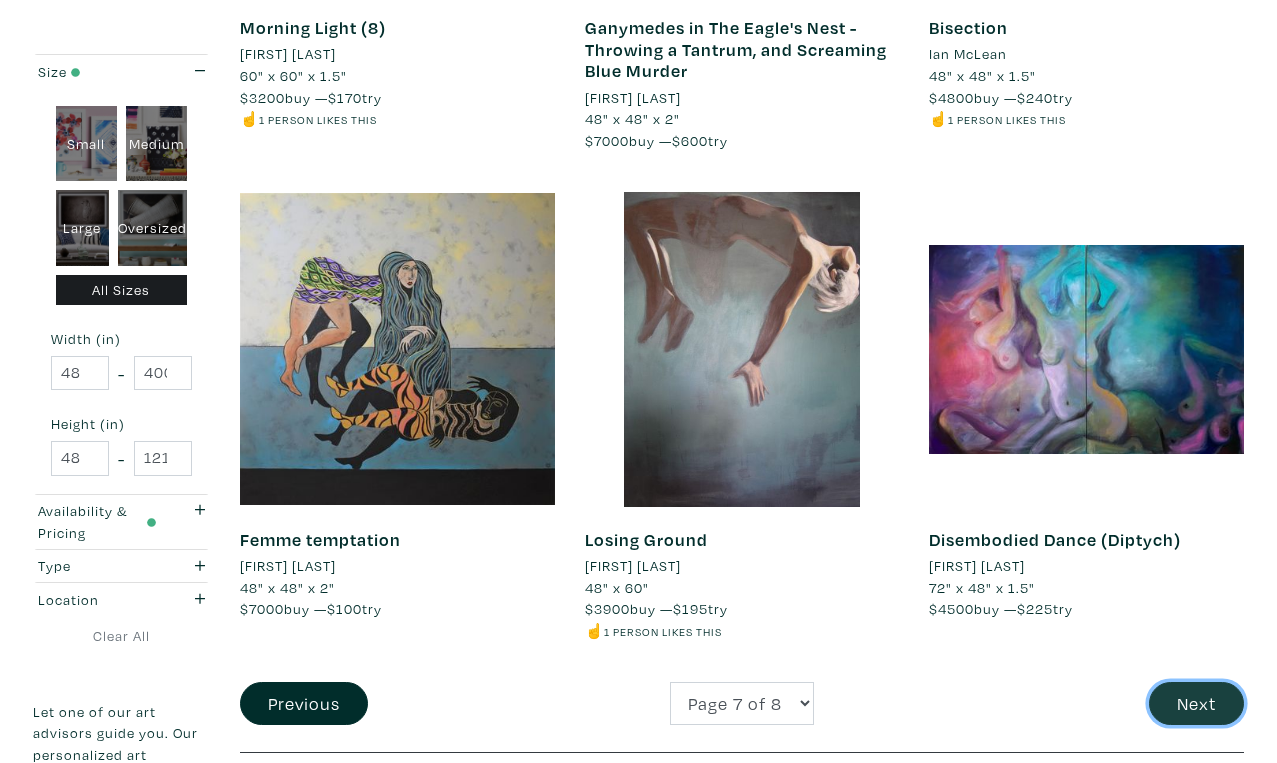 click on "Next" at bounding box center [1196, 703] 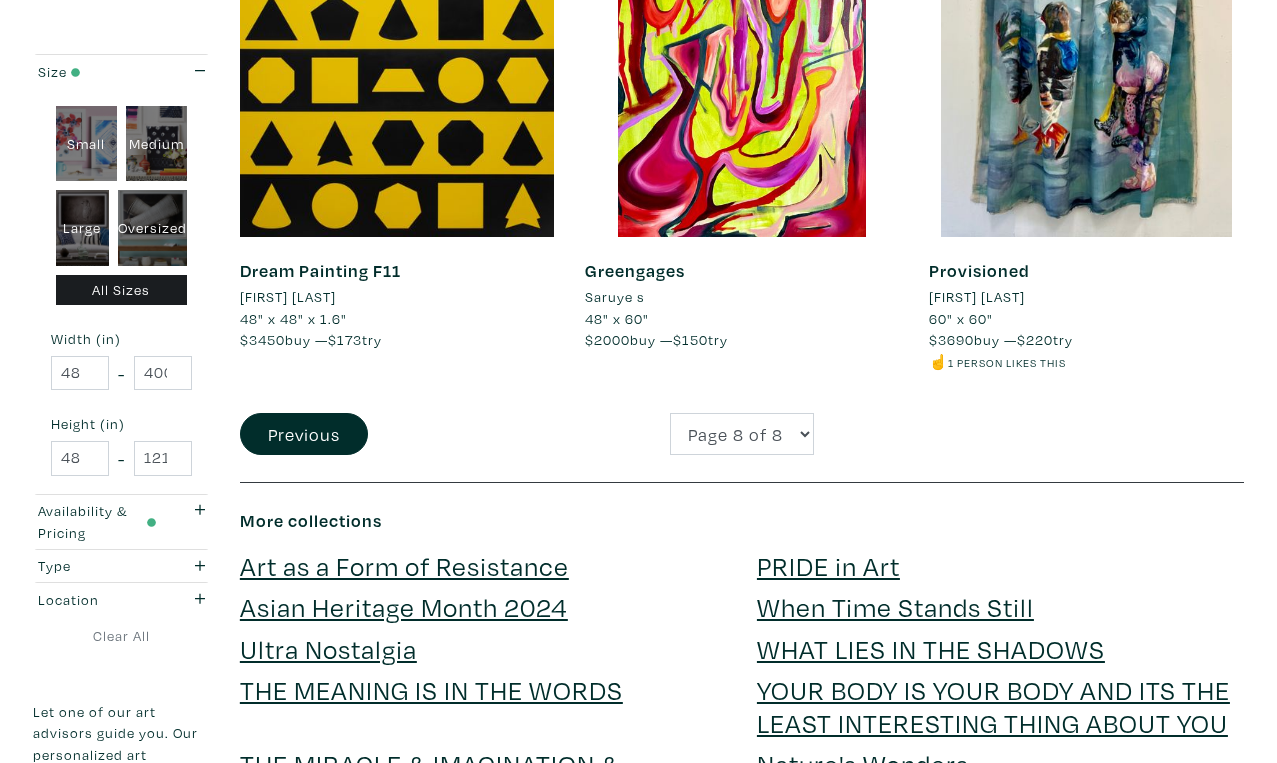 scroll, scrollTop: 1460, scrollLeft: 0, axis: vertical 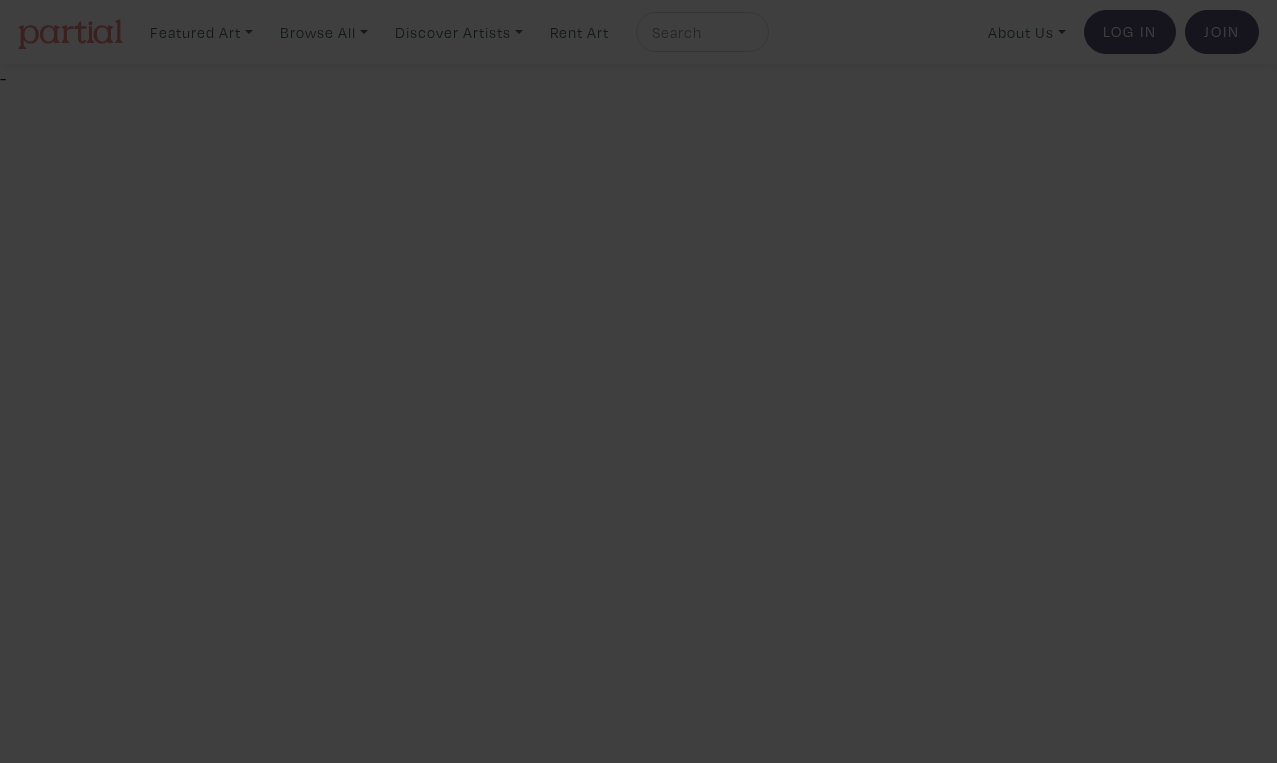 type on "suzannetevlin1@example.com" 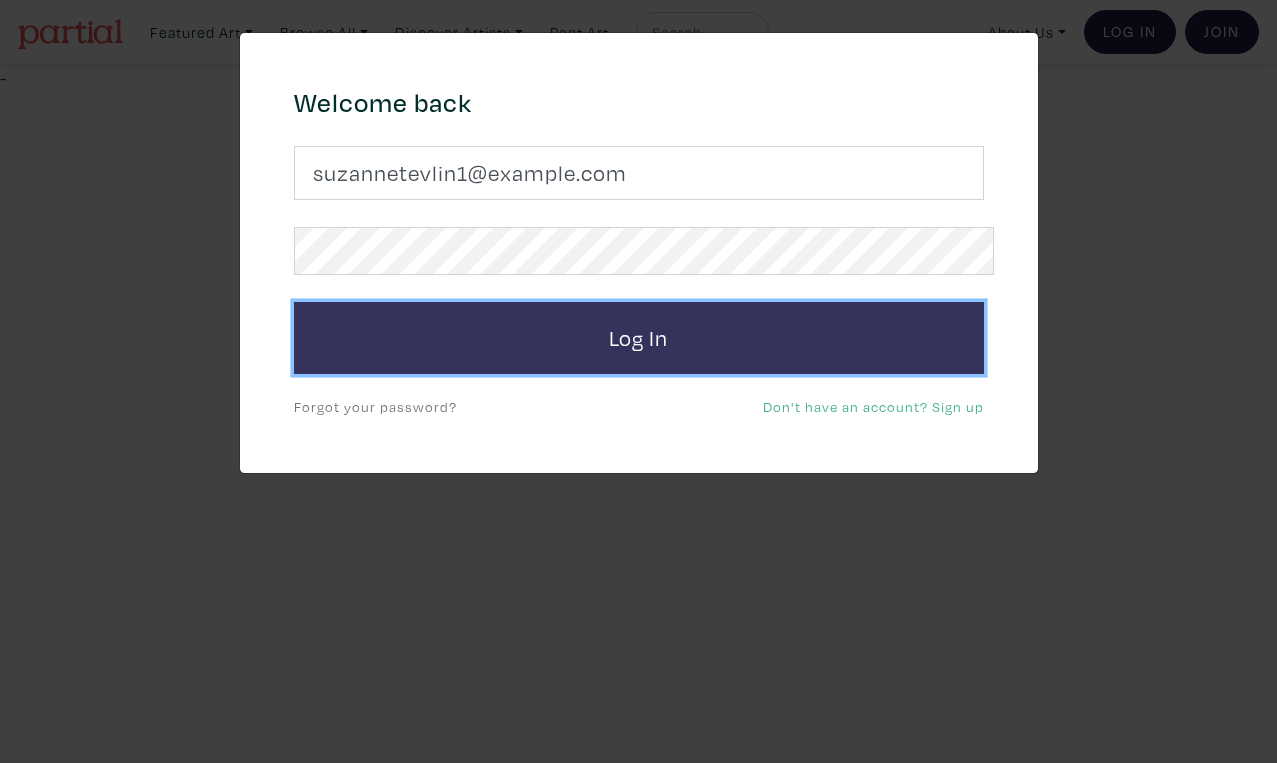 click on "Log In" at bounding box center [639, 338] 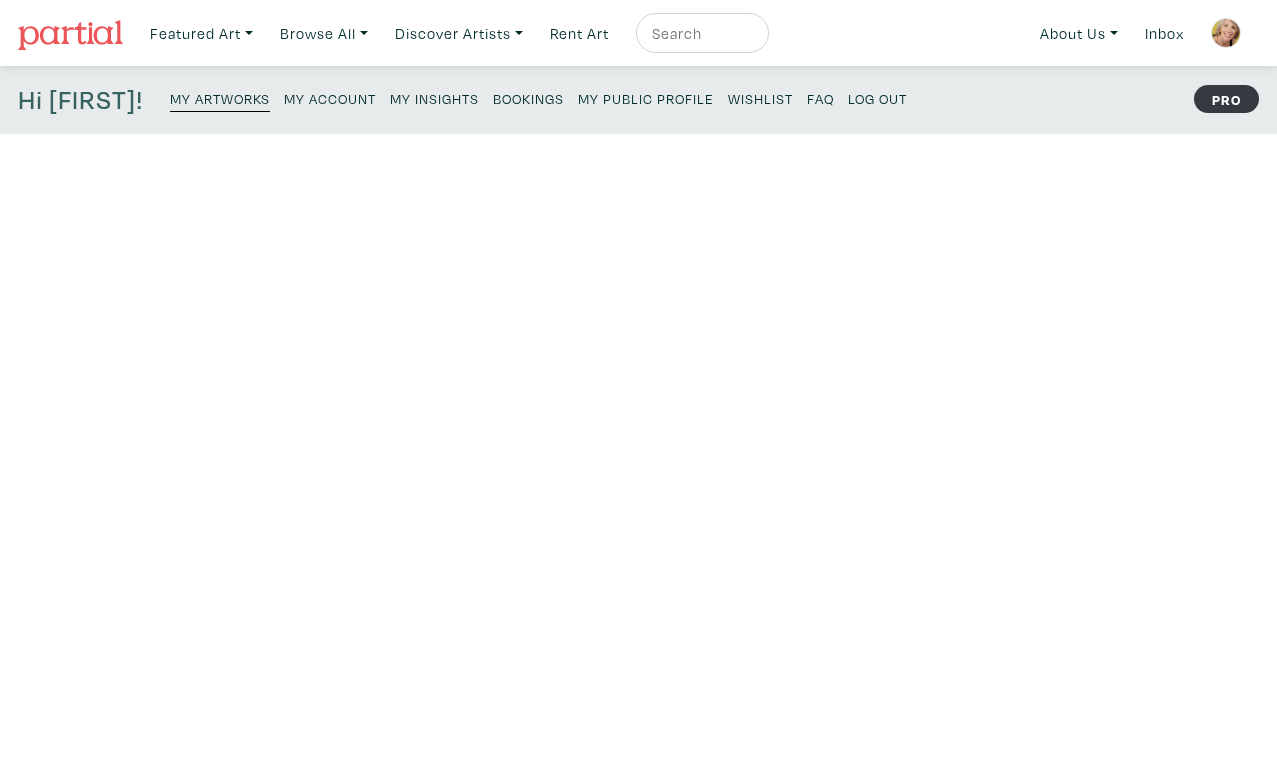 scroll, scrollTop: 0, scrollLeft: 0, axis: both 